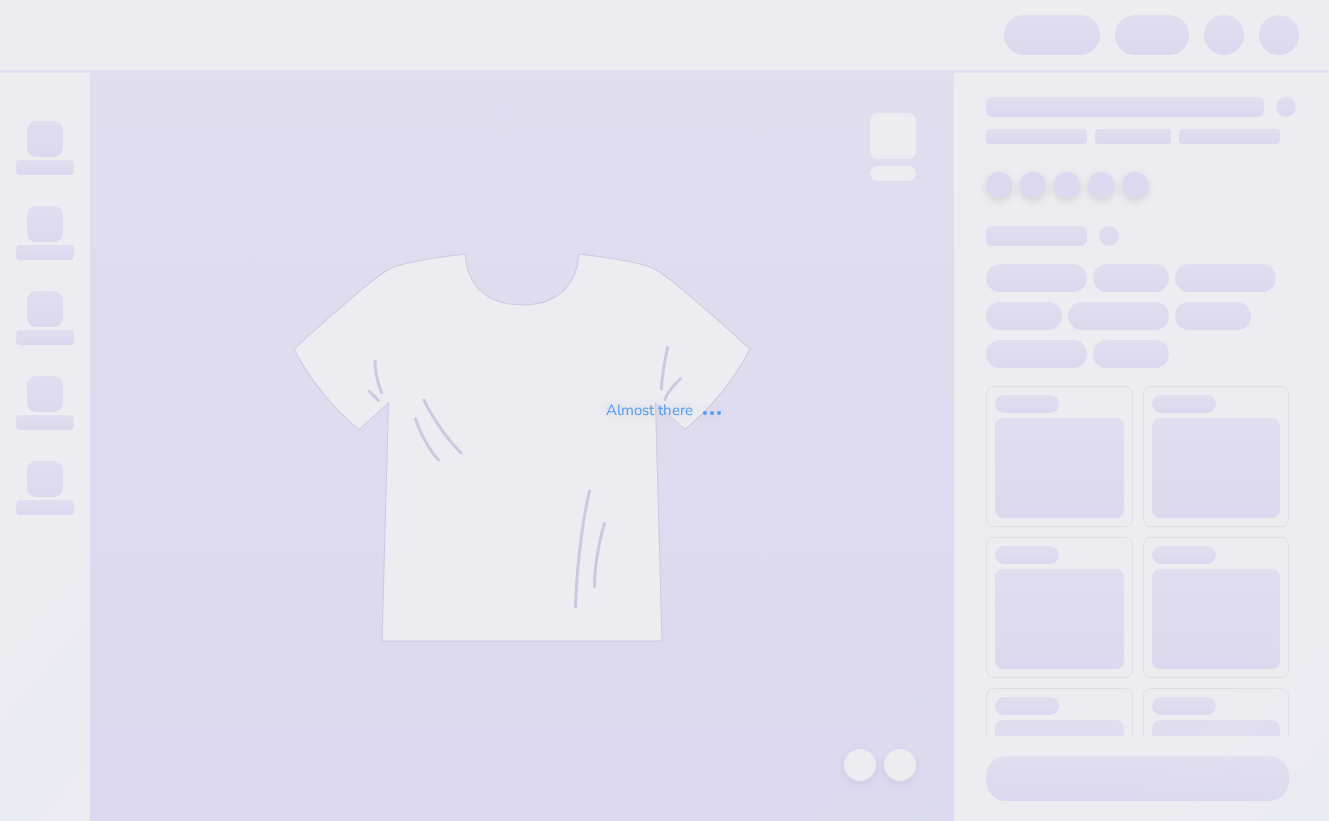 scroll, scrollTop: 0, scrollLeft: 0, axis: both 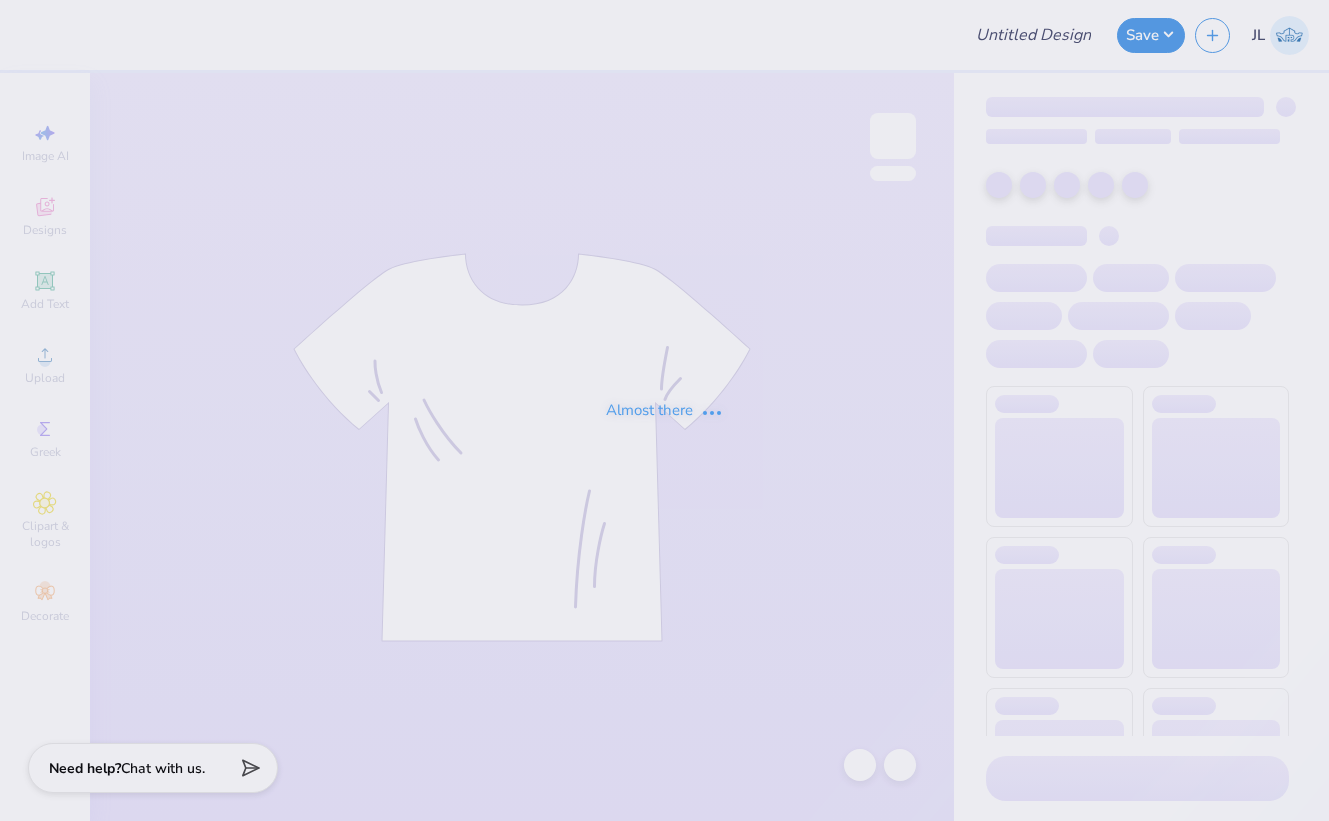 type on "bu tasa merch" 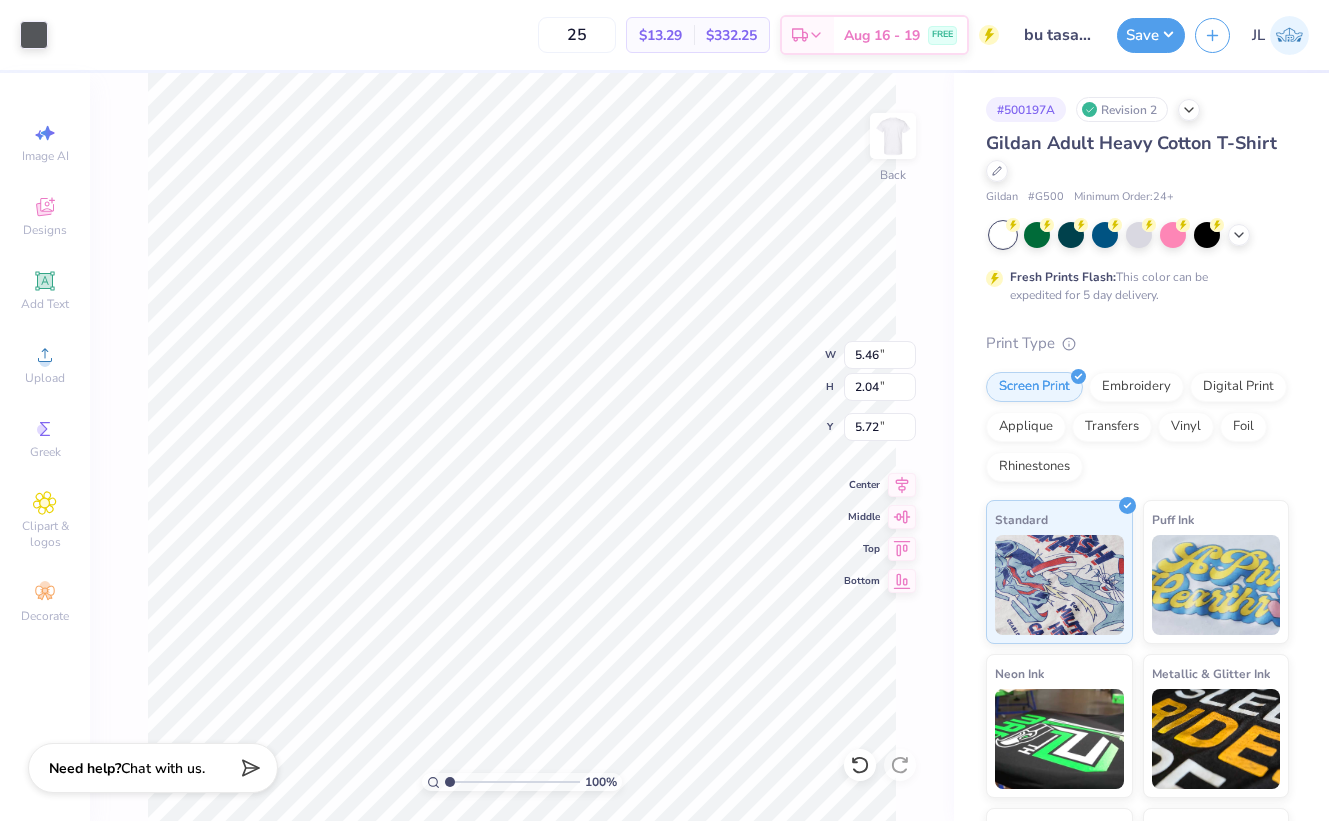 type on "9.56" 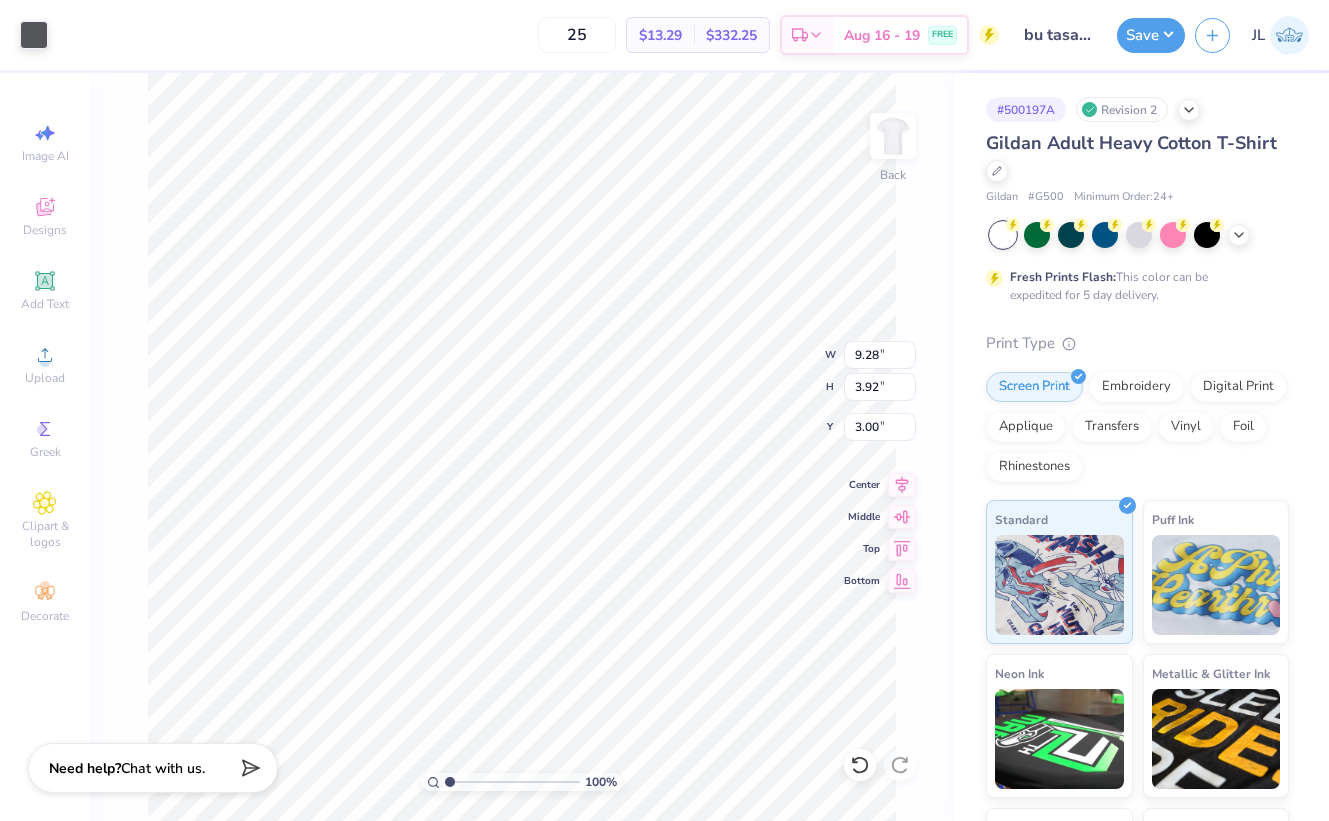 type on "6.31" 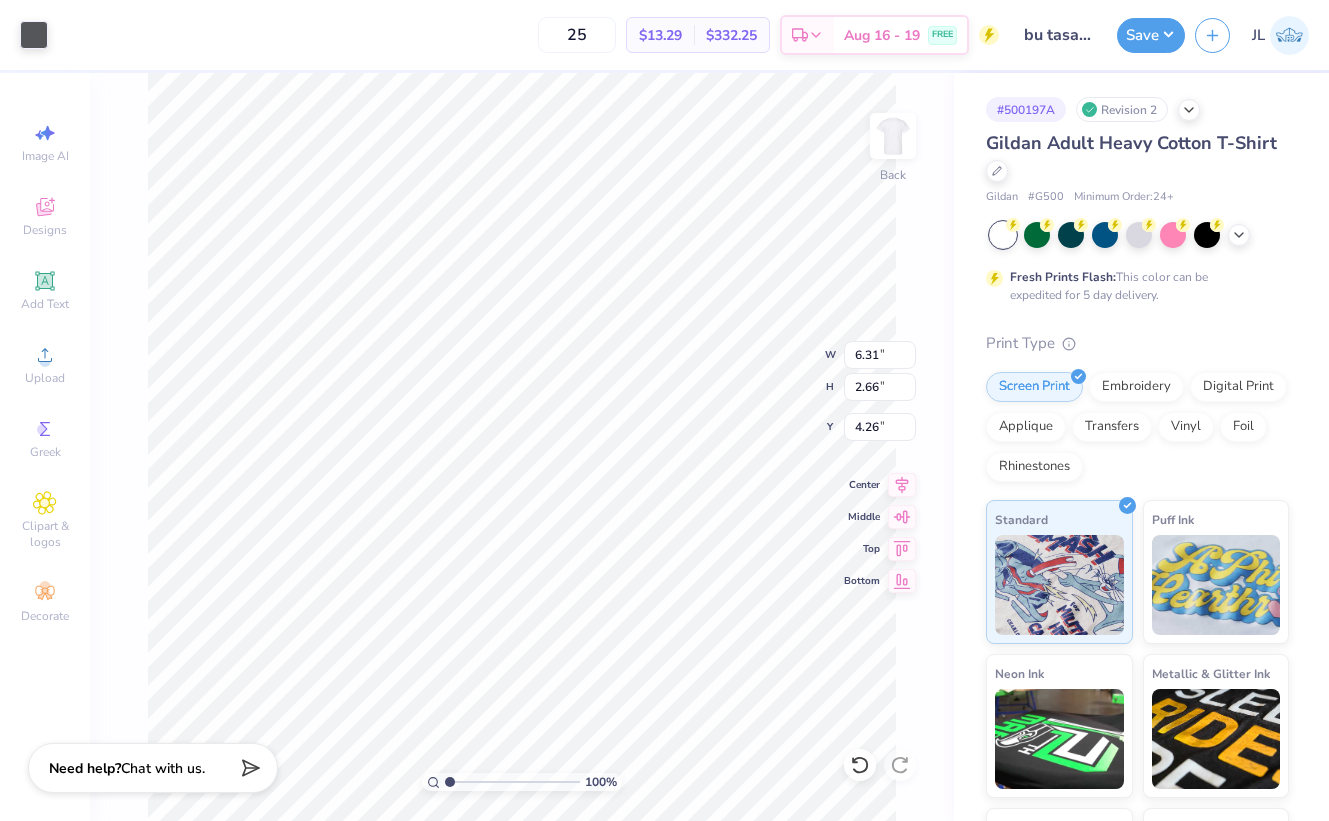 type on "3.62" 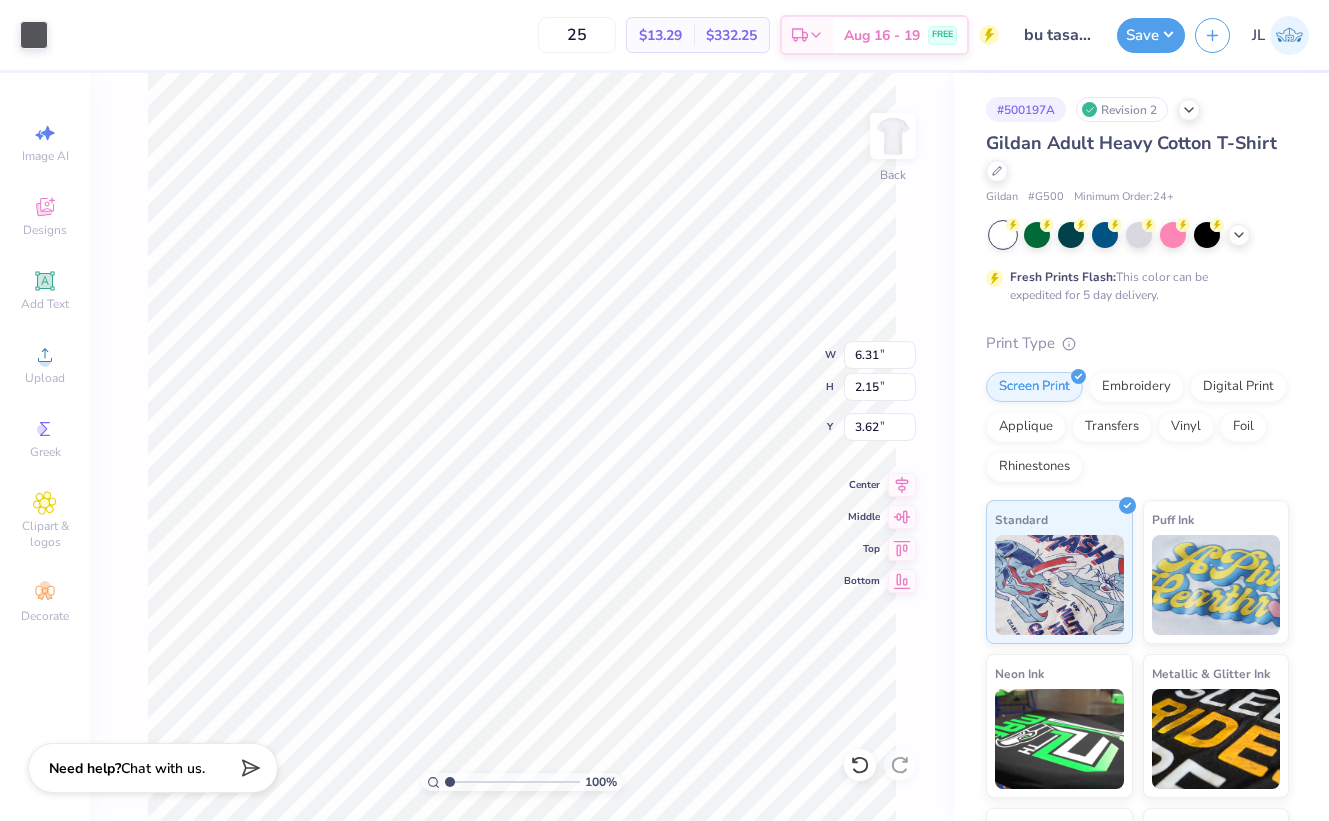 type on "4.26" 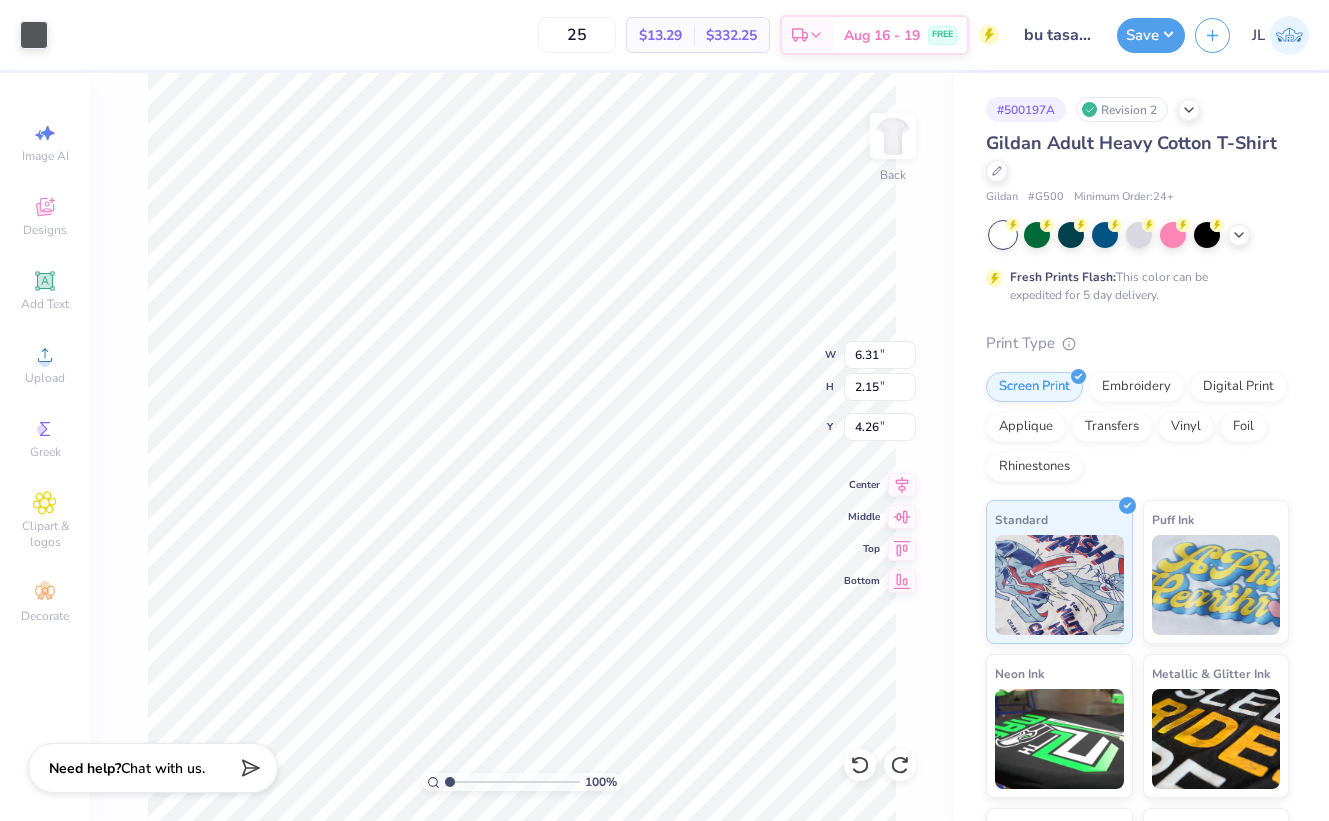 type on "9.28" 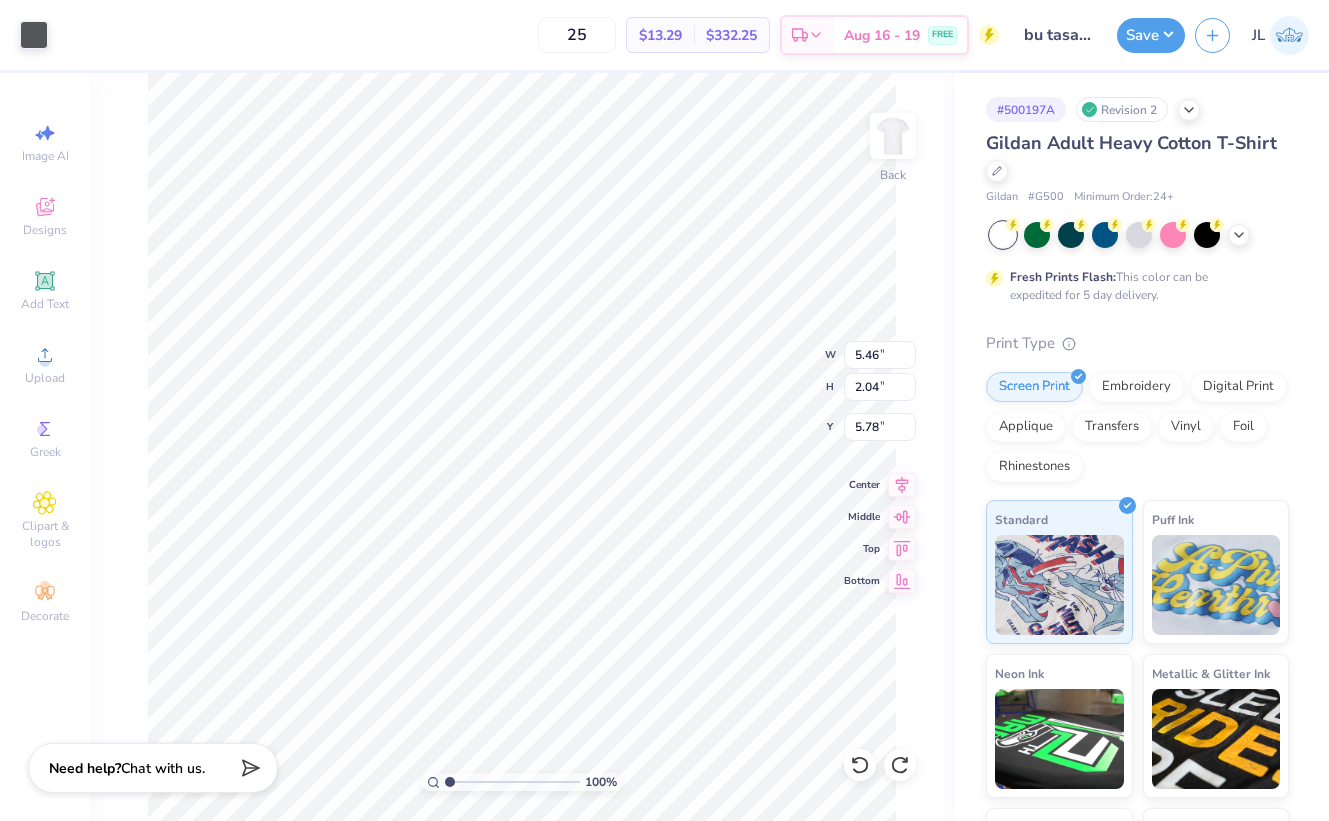 type on "7.82" 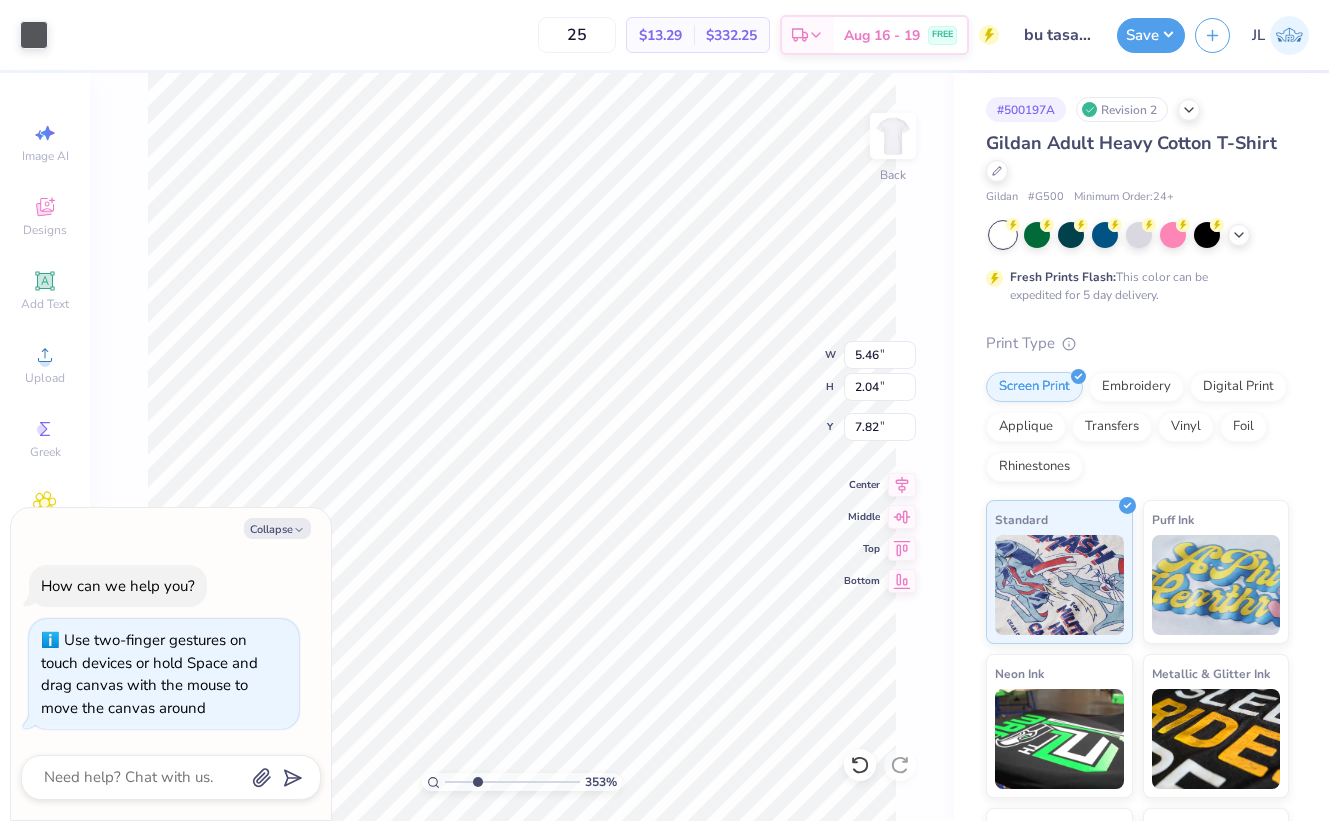 drag, startPoint x: 449, startPoint y: 781, endPoint x: 477, endPoint y: 780, distance: 28.01785 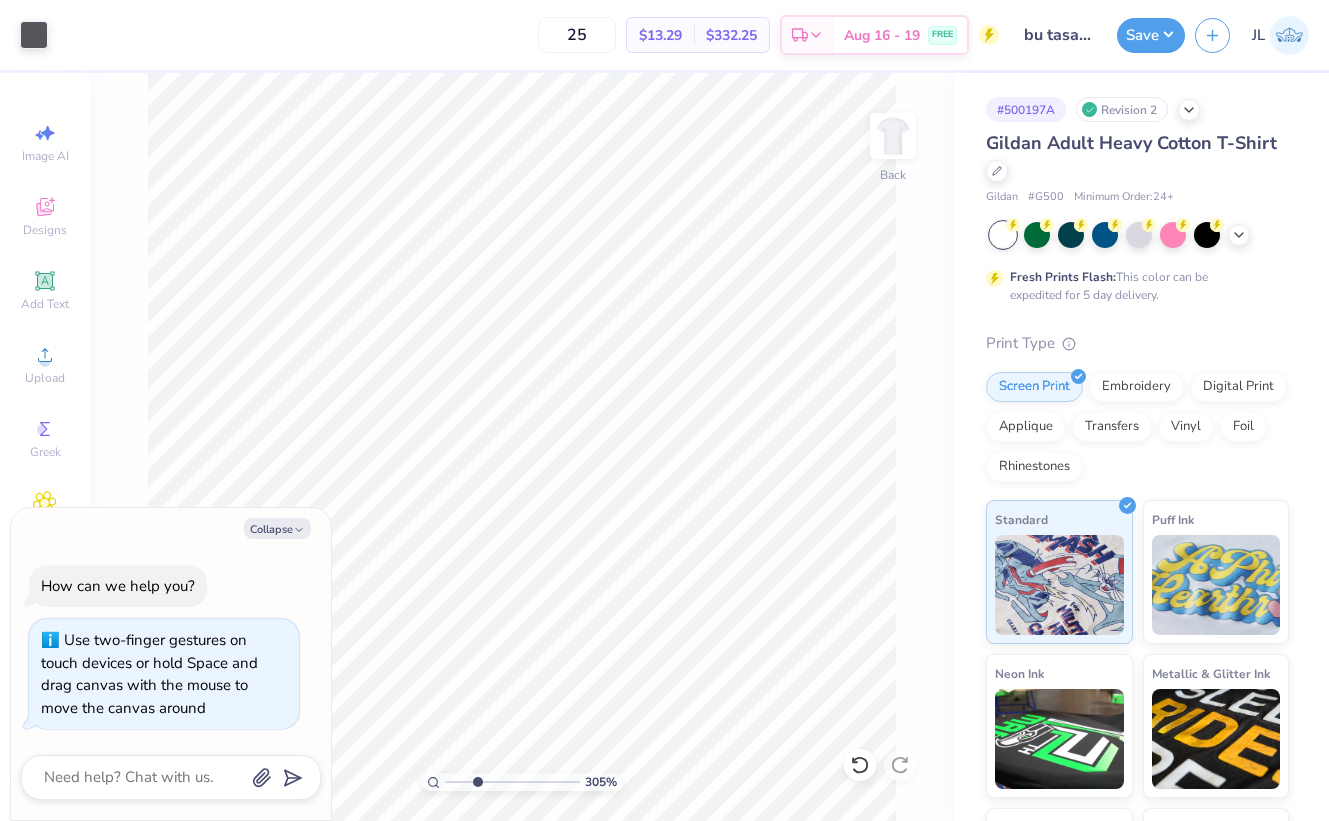 click on "Art colors 25 $13.29 Per Item $332.25 Total Est.  Delivery Aug 16 - 19 FREE Design Title bu tasa merch Save JL Image AI Designs Add Text Upload Greek Clipart & logos Decorate [PERCENT] Back # [NUMBER] Revision 2 Gildan Adult Heavy Cotton T-Shirt Gildan # G500 Minimum Order:  24 +   Fresh Prints Flash:  This color can be expedited for 5 day delivery. Print Type Screen Print Embroidery Digital Print Applique Transfers Vinyl Foil Rhinestones Standard Puff Ink Neon Ink Metallic & Glitter Ink Glow in the Dark Ink Water based Ink Need help?  Chat with us.
Collapse How can we help you? Use two-finger gestures on touch devices or hold Space and drag canvas with the mouse to move the canvas around x" at bounding box center (664, 410) 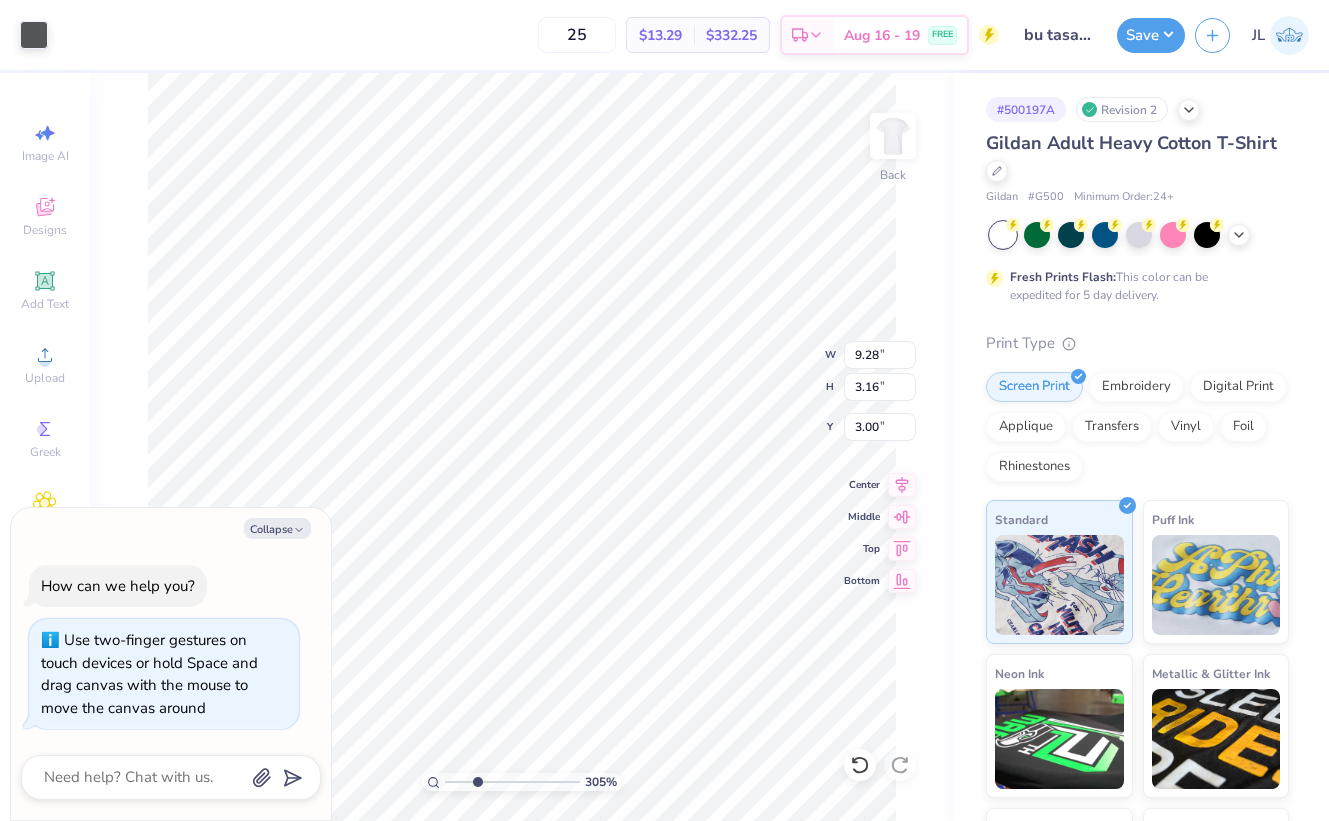 type on "x" 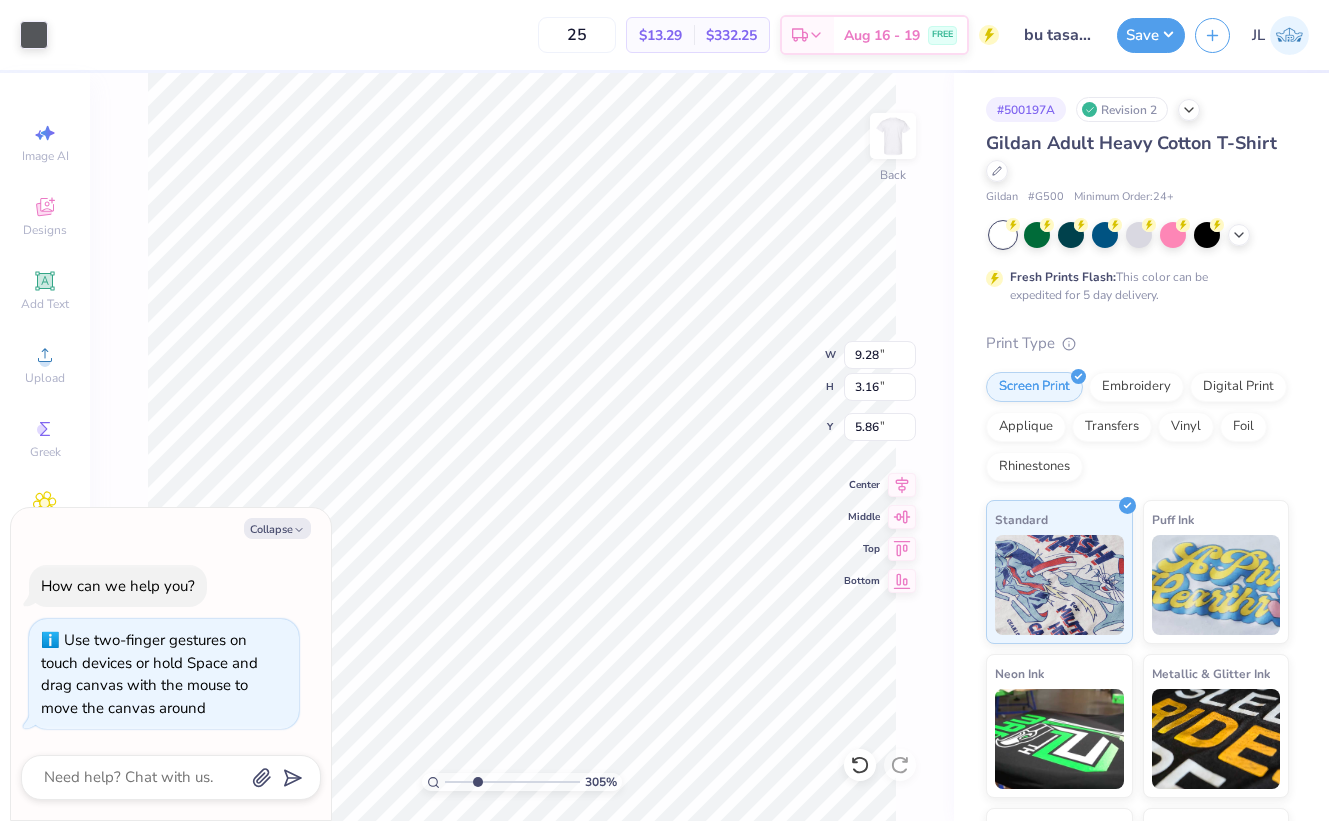 type on "x" 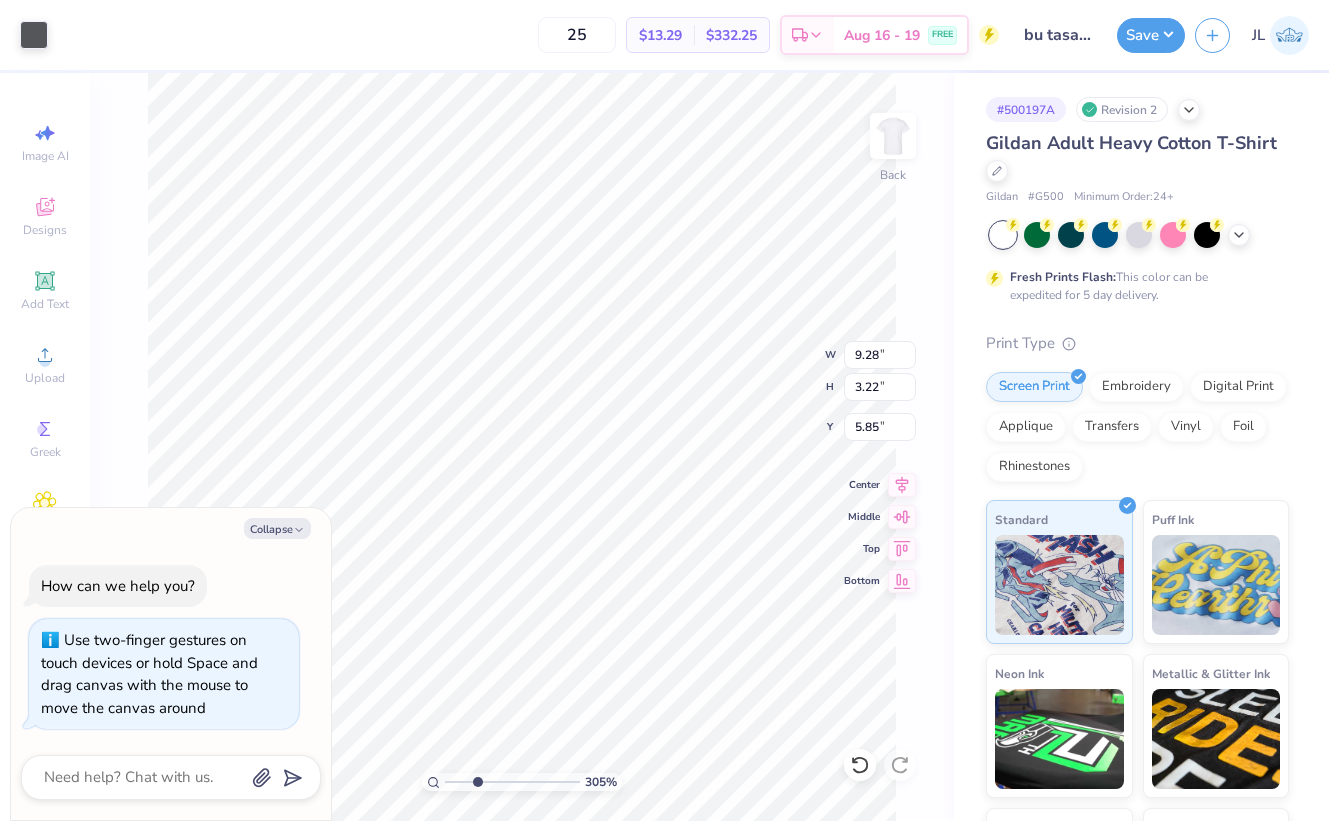 type on "x" 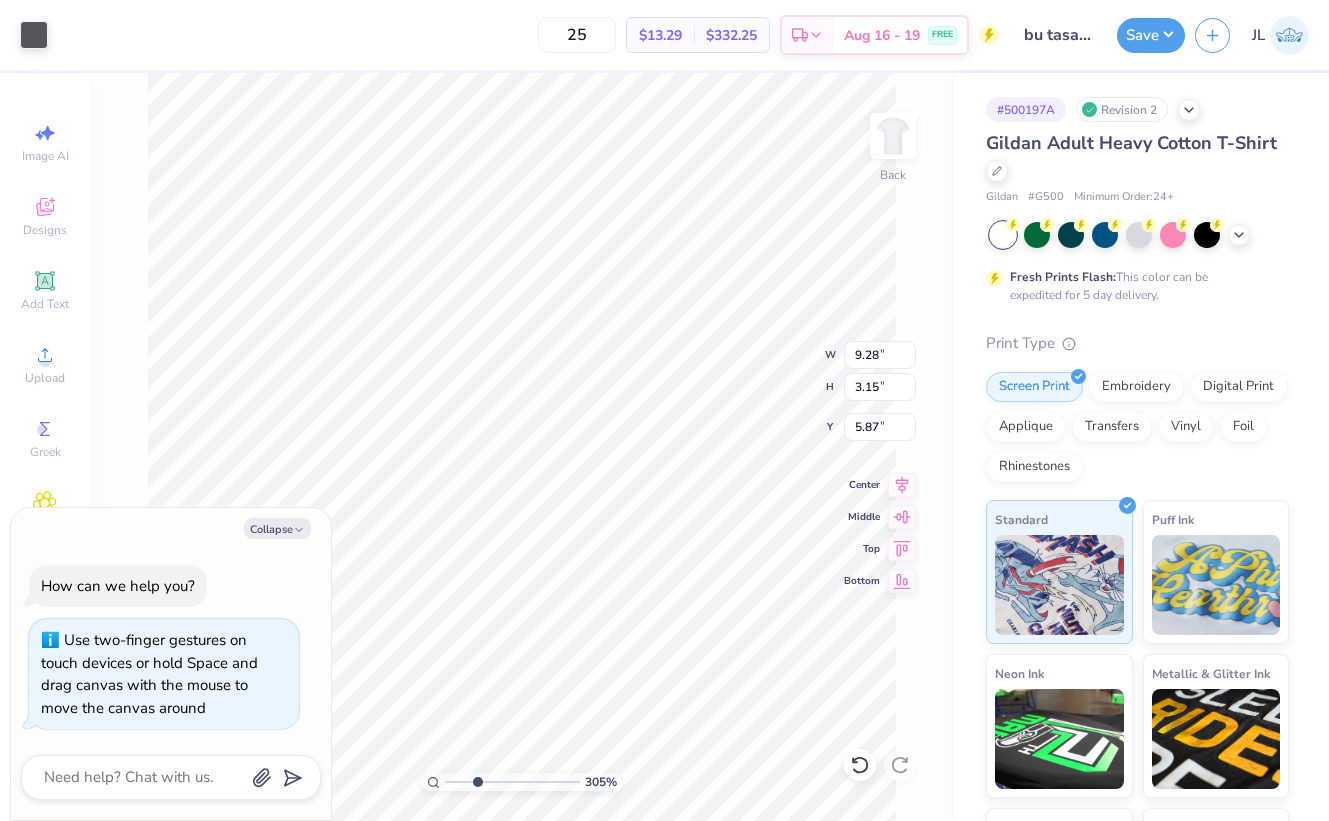 type on "x" 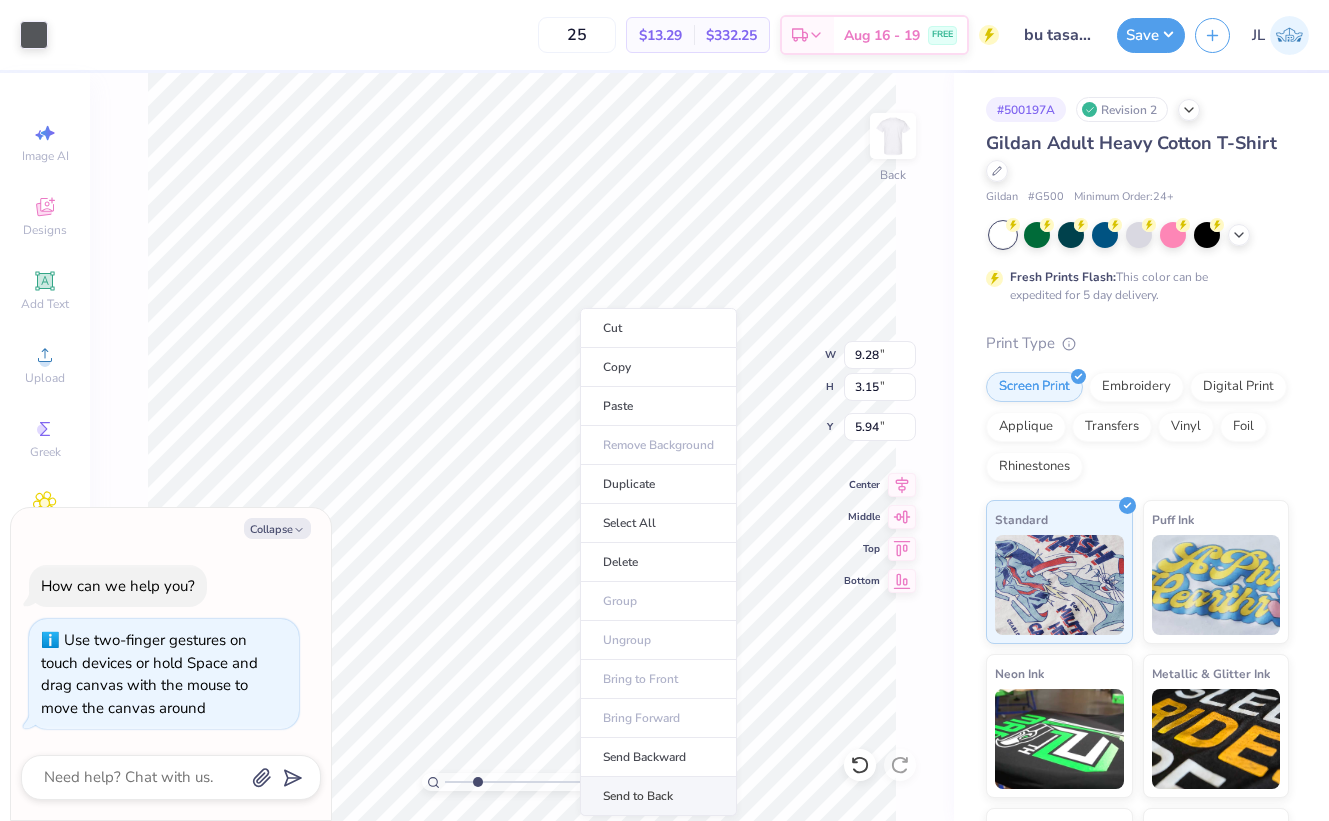click on "Send to Back" at bounding box center (658, 796) 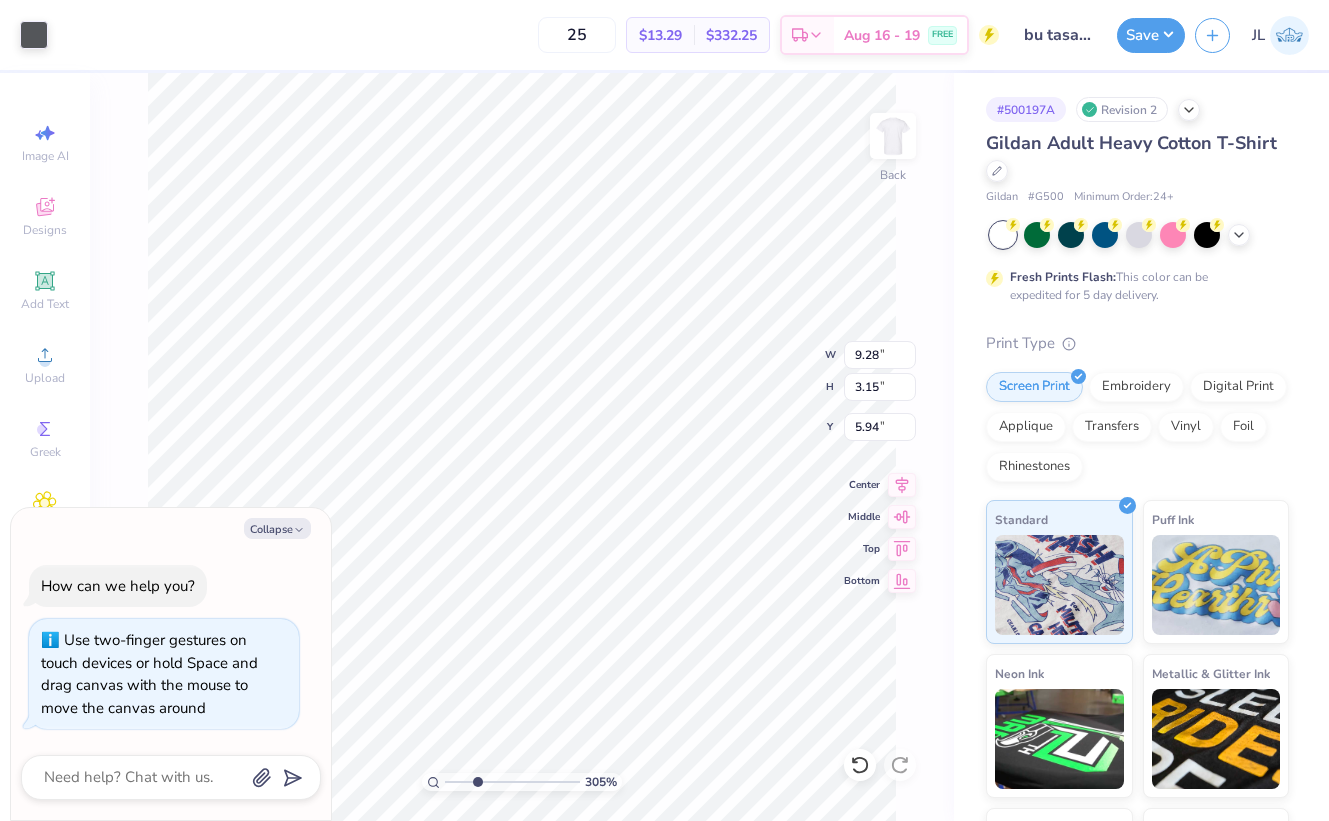 type on "x" 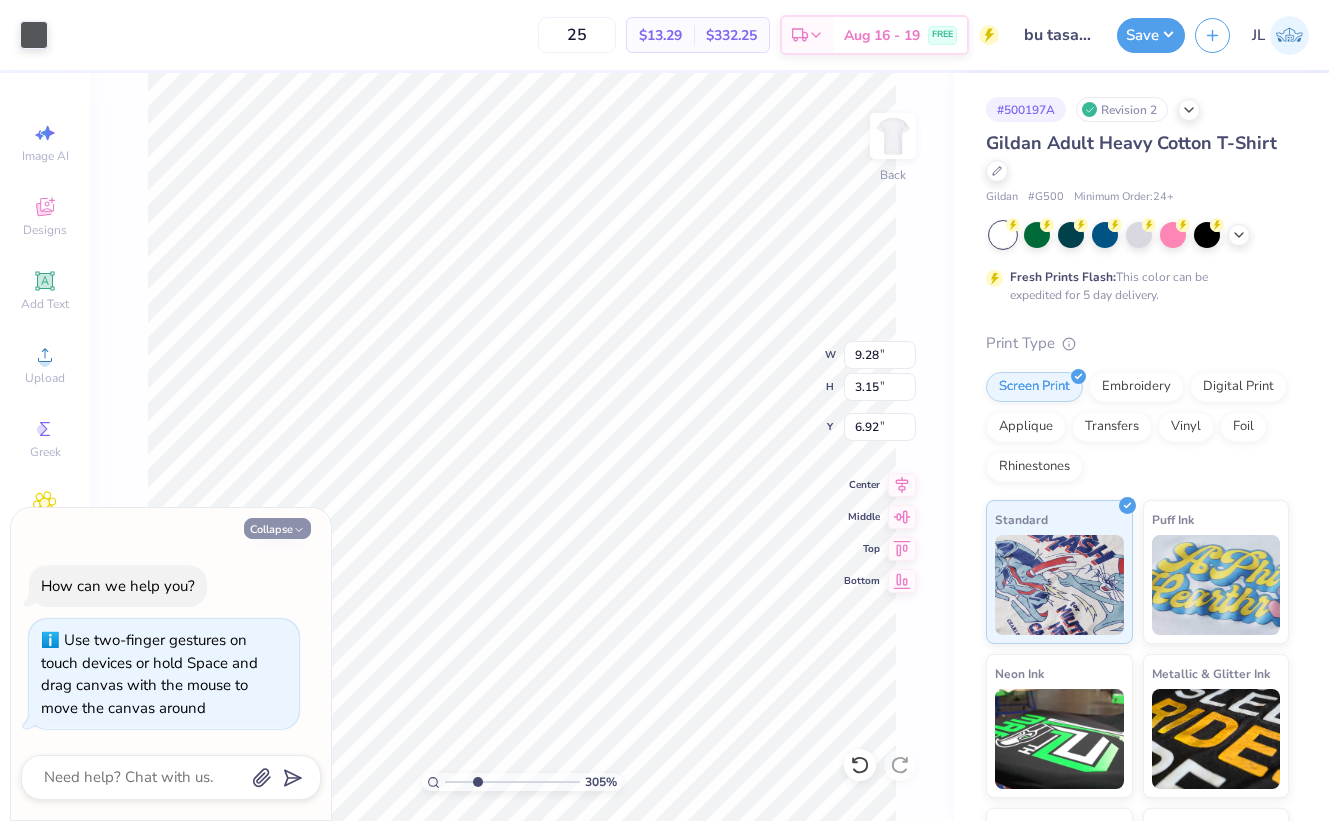 click on "Collapse" at bounding box center (277, 528) 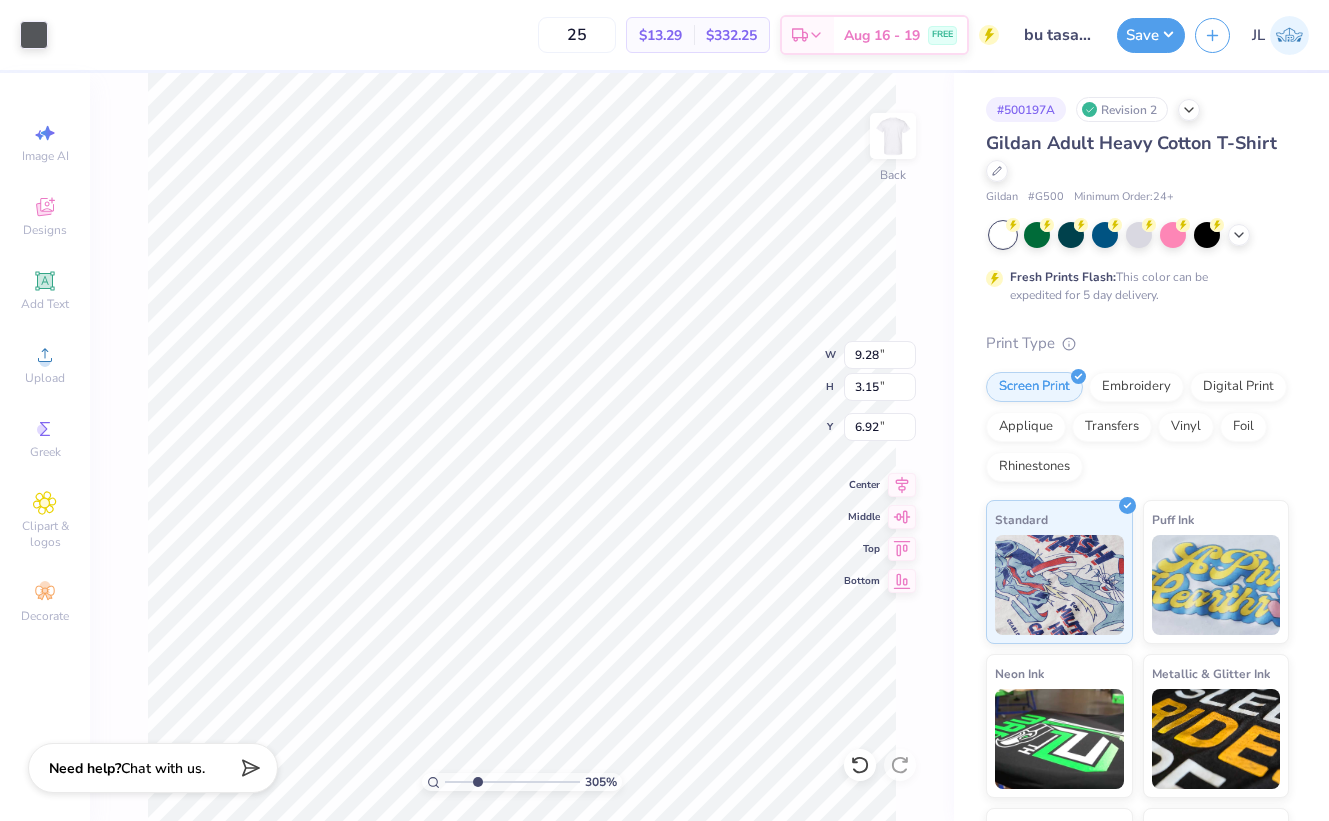 type on "2.60" 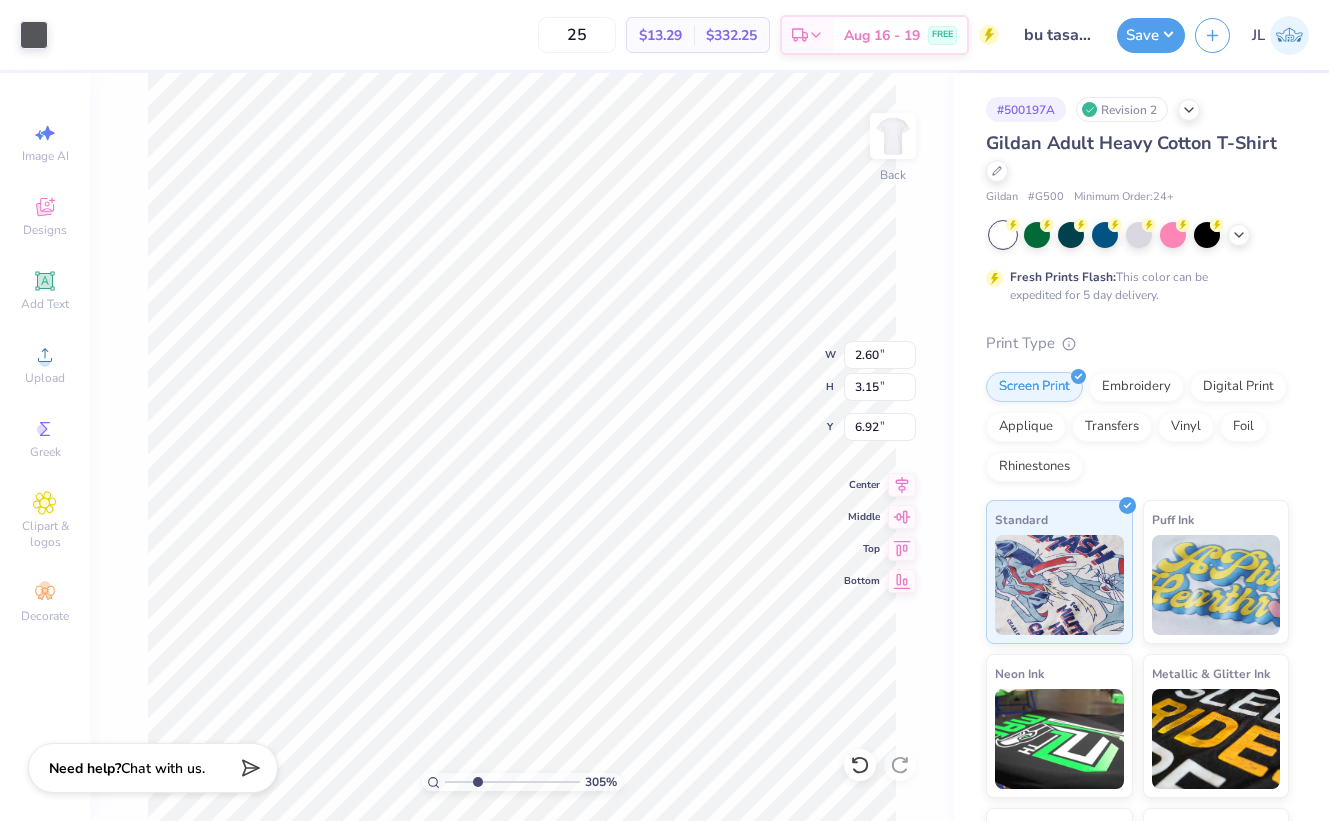 type on "0.88" 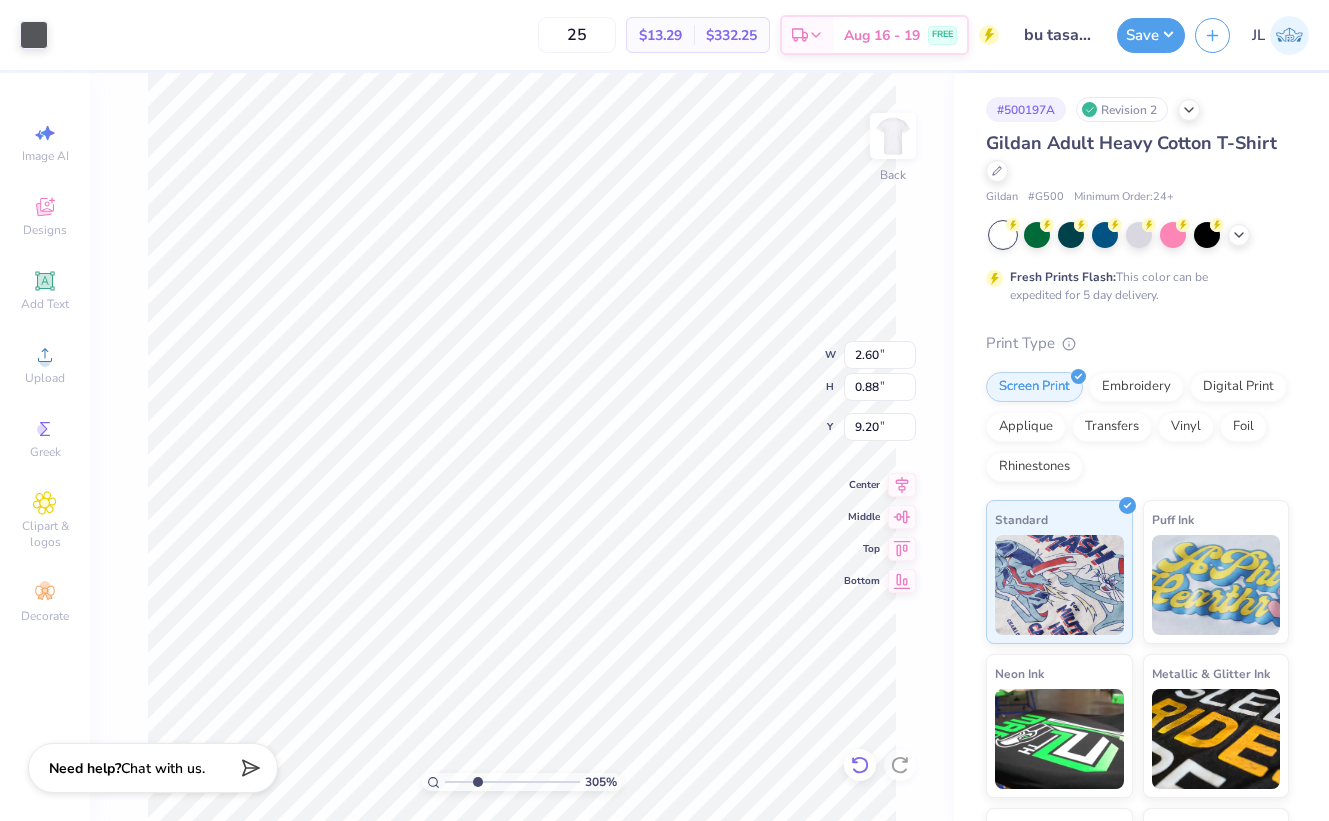 type on "8.35" 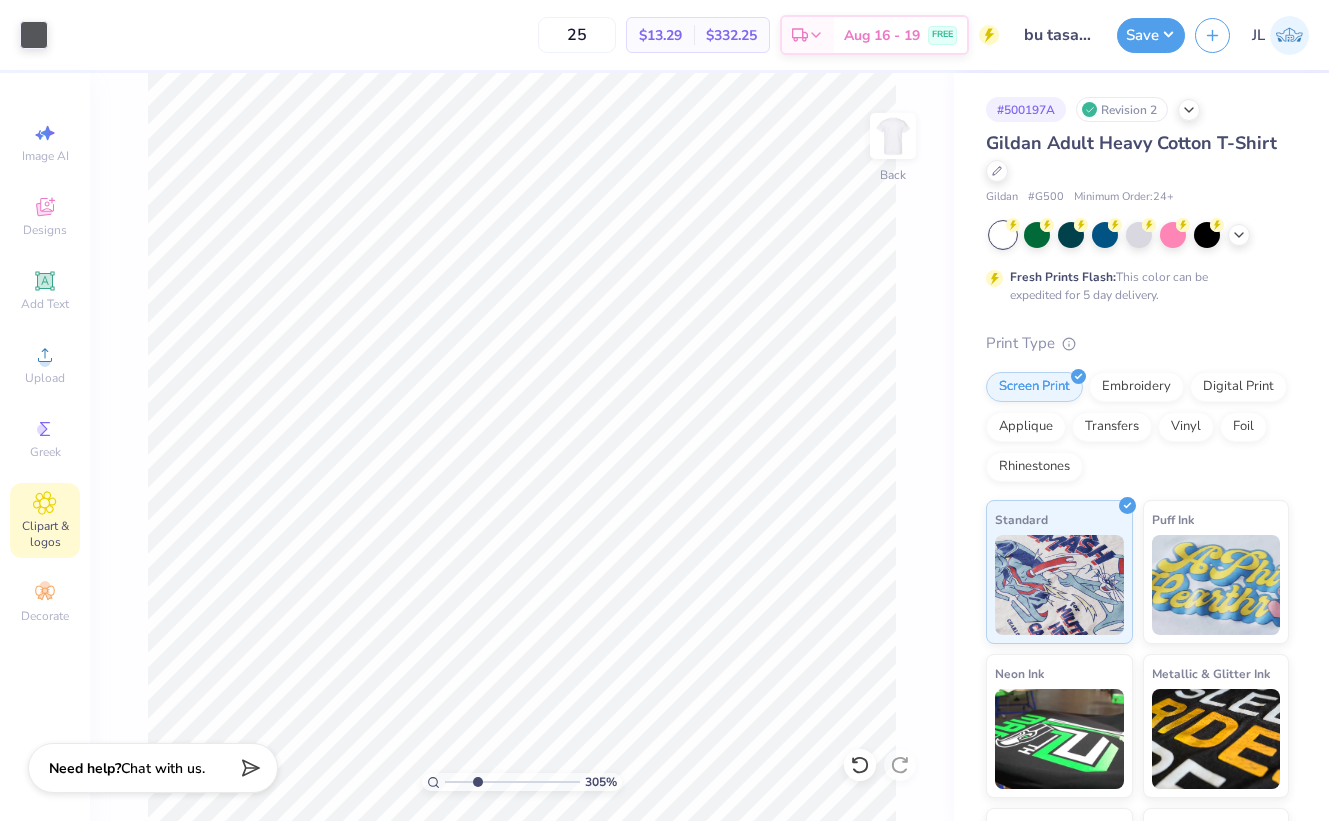 click on "Clipart & logos" at bounding box center [45, 534] 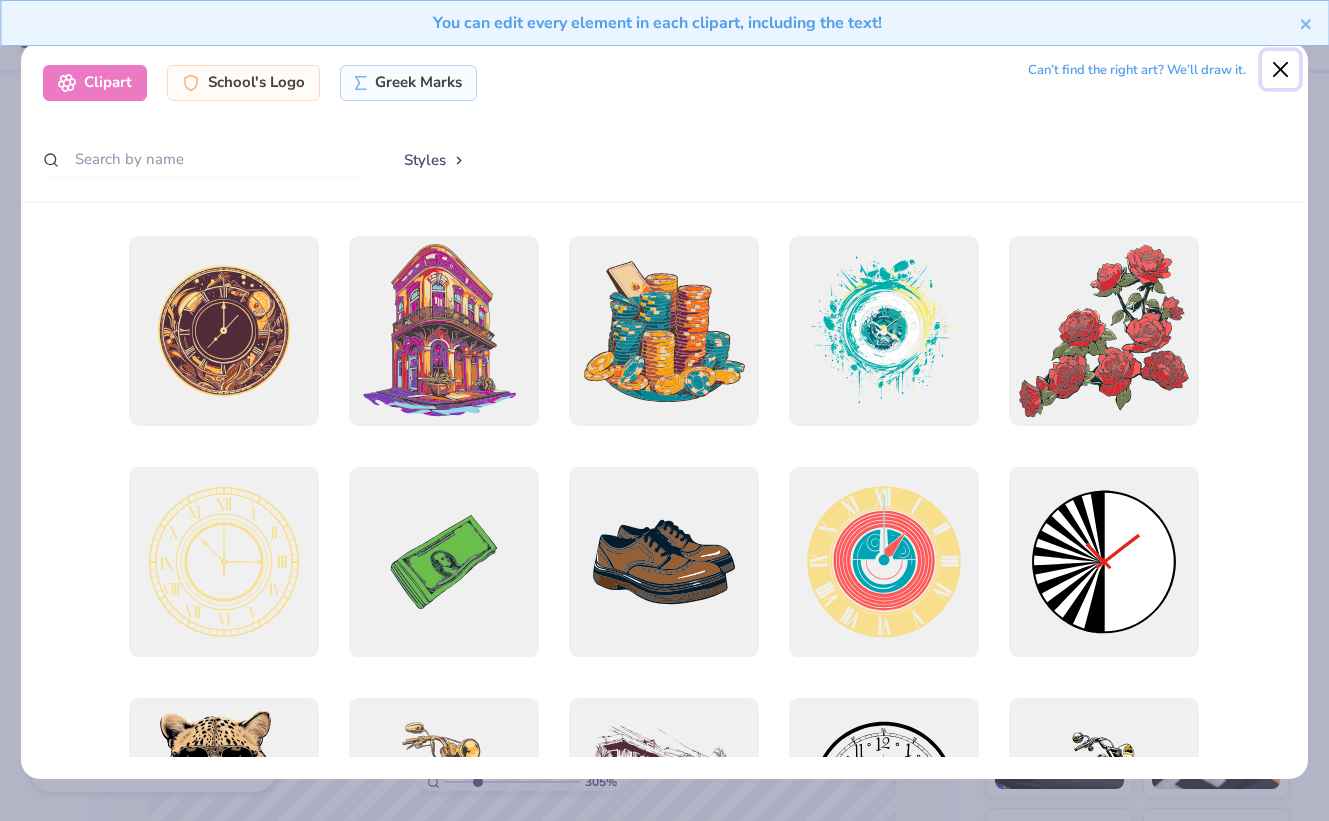 click at bounding box center (1281, 70) 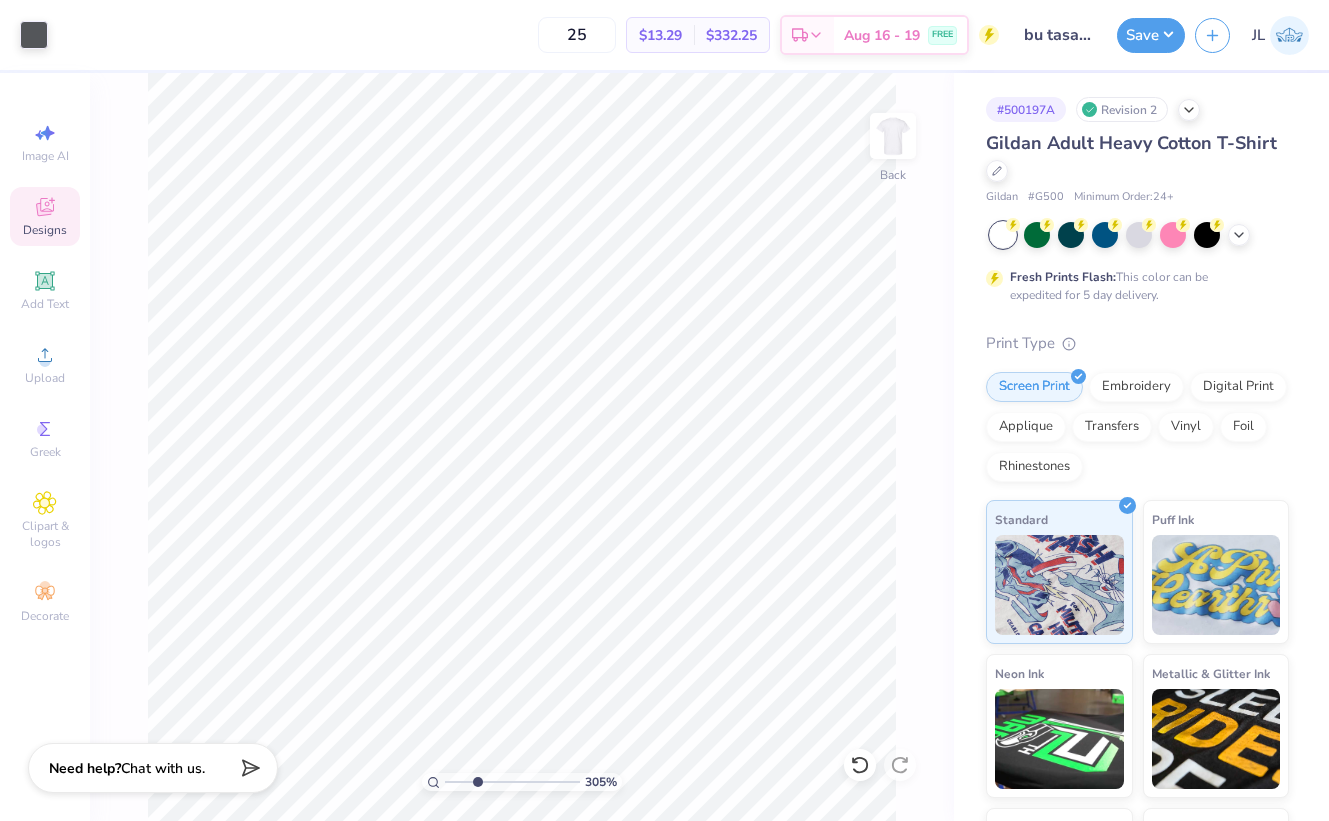 click on "Designs" at bounding box center (45, 230) 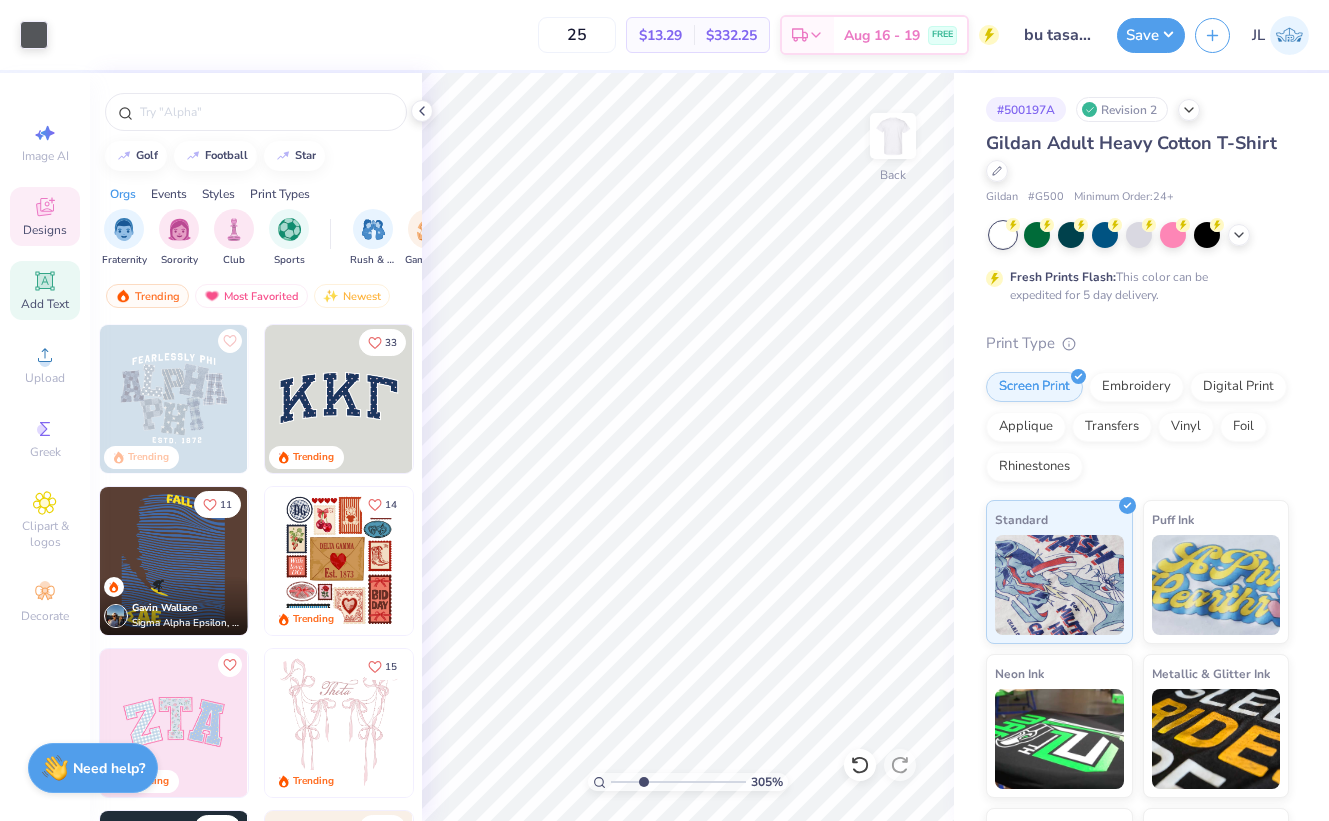 click on "Add Text" at bounding box center [45, 304] 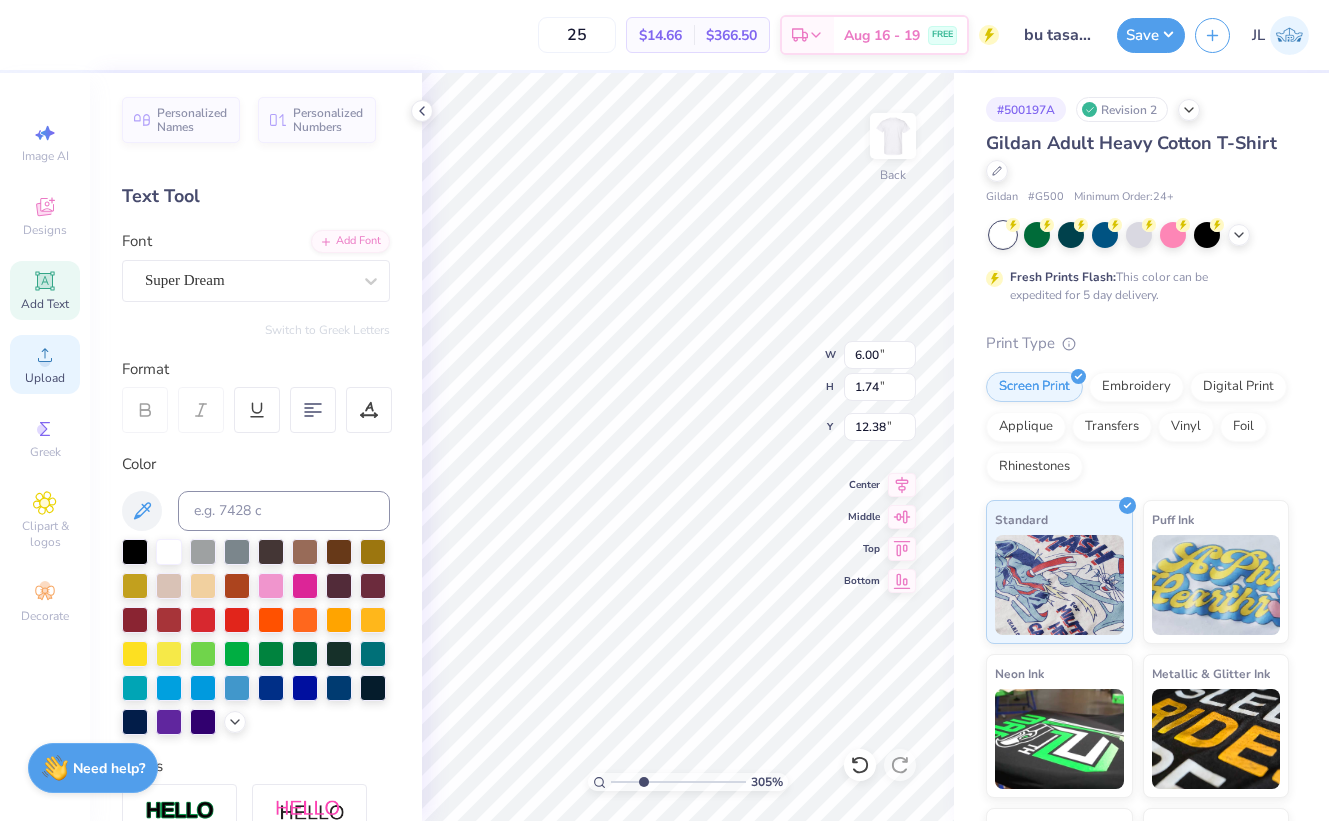 click 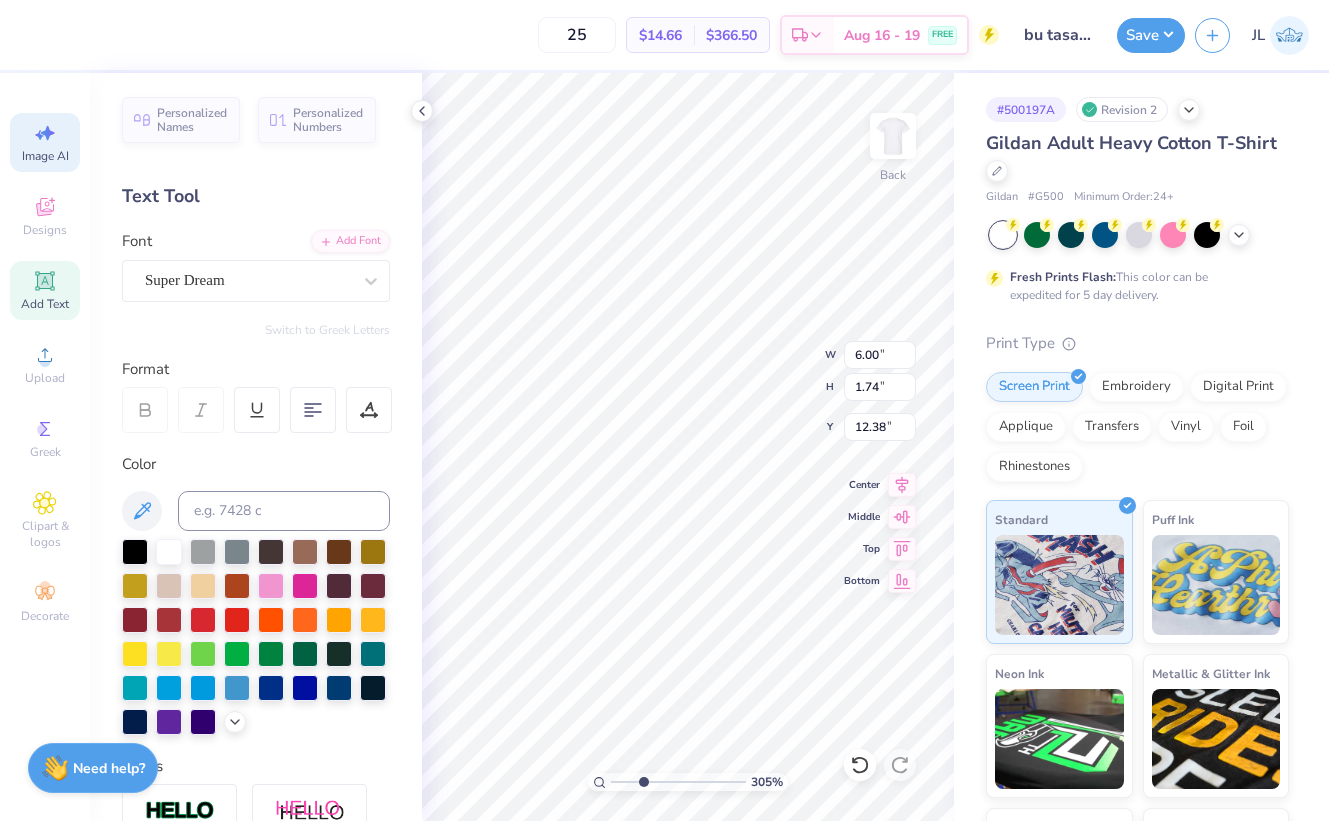 click on "Image AI" at bounding box center [45, 142] 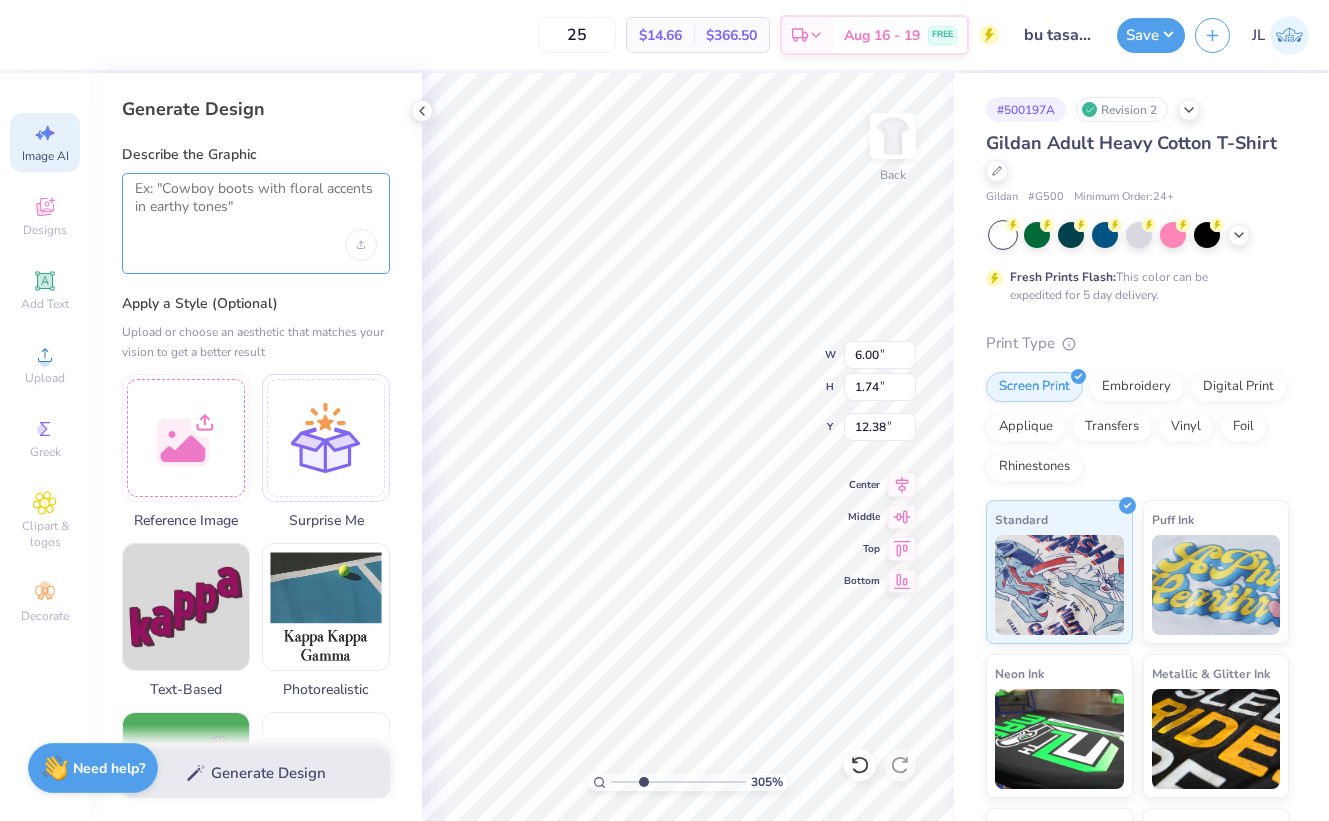 click at bounding box center (256, 205) 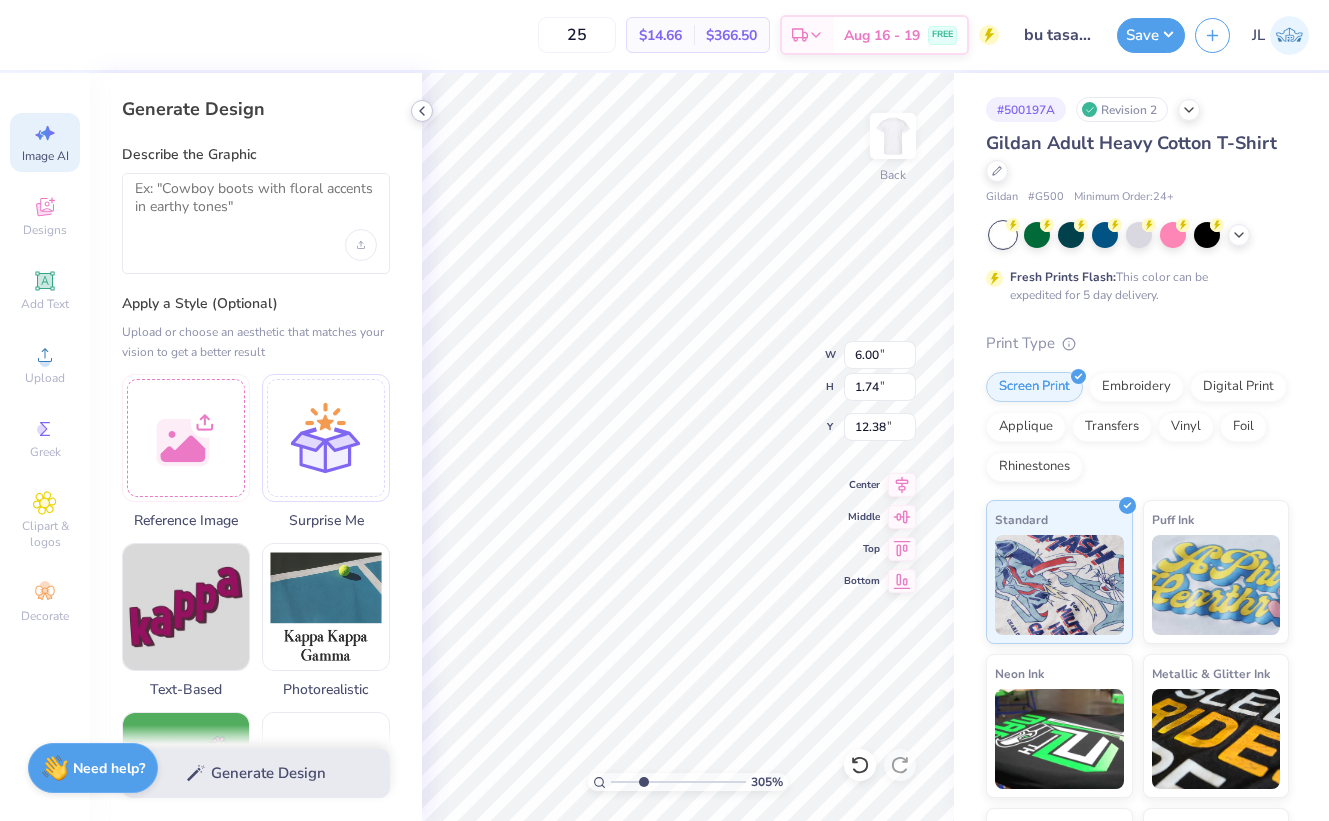 click 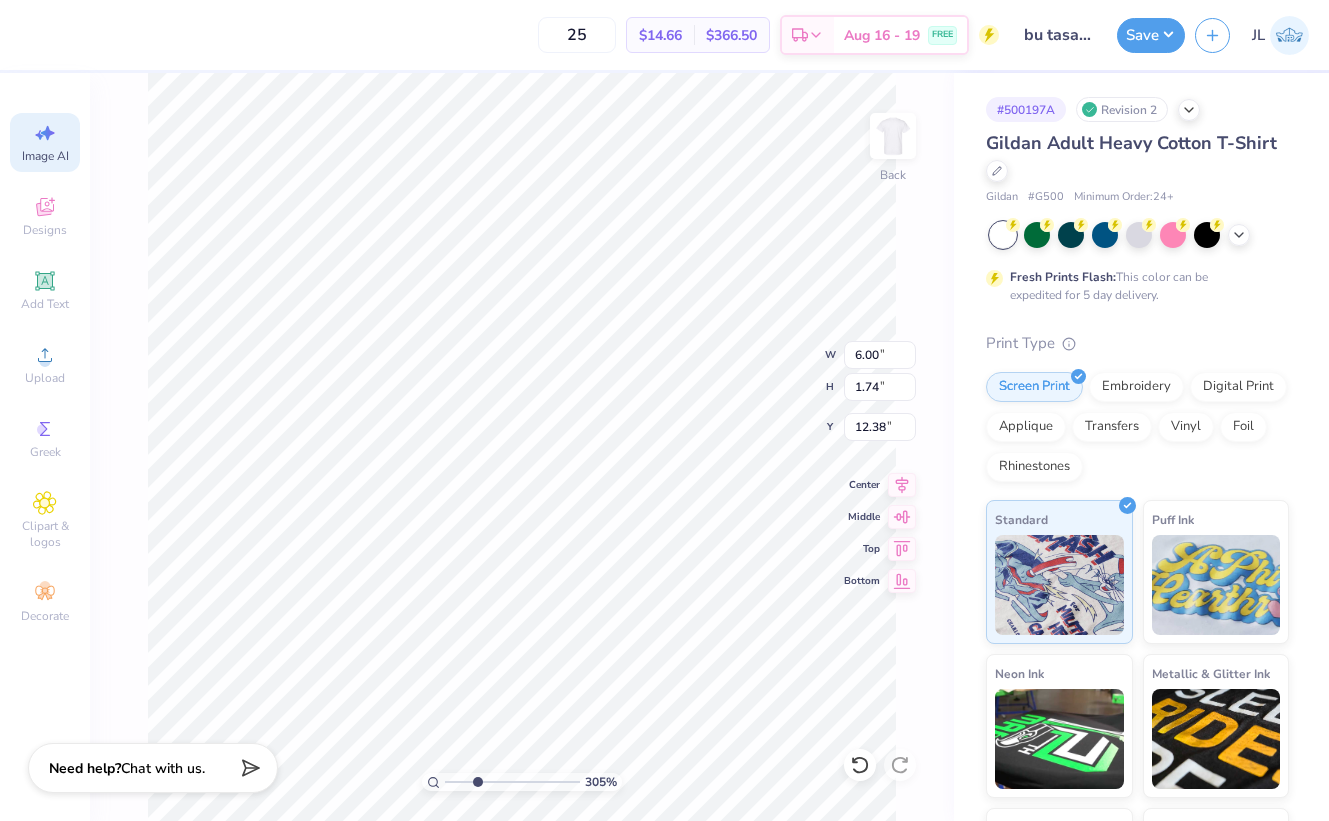 type on "9.28" 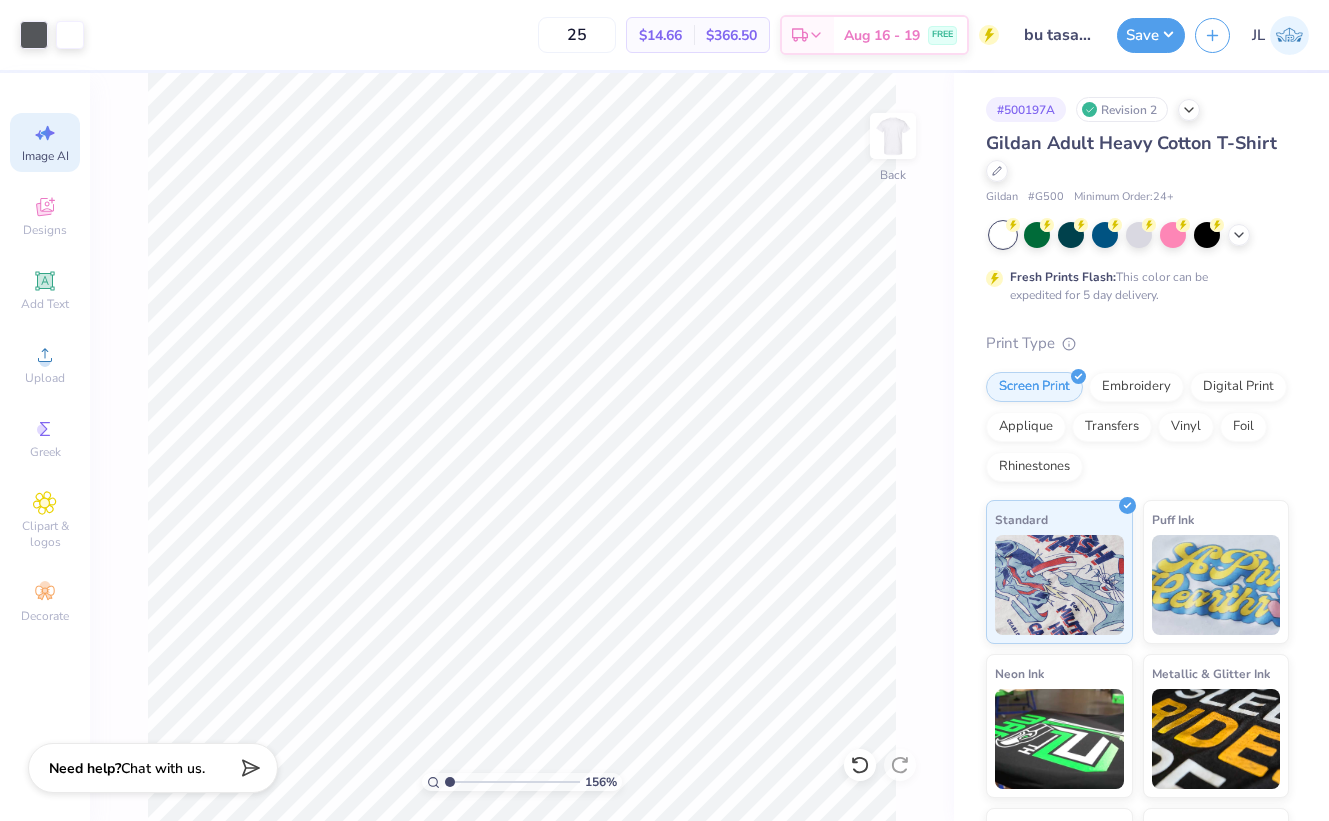 drag, startPoint x: 478, startPoint y: 782, endPoint x: 445, endPoint y: 782, distance: 33 